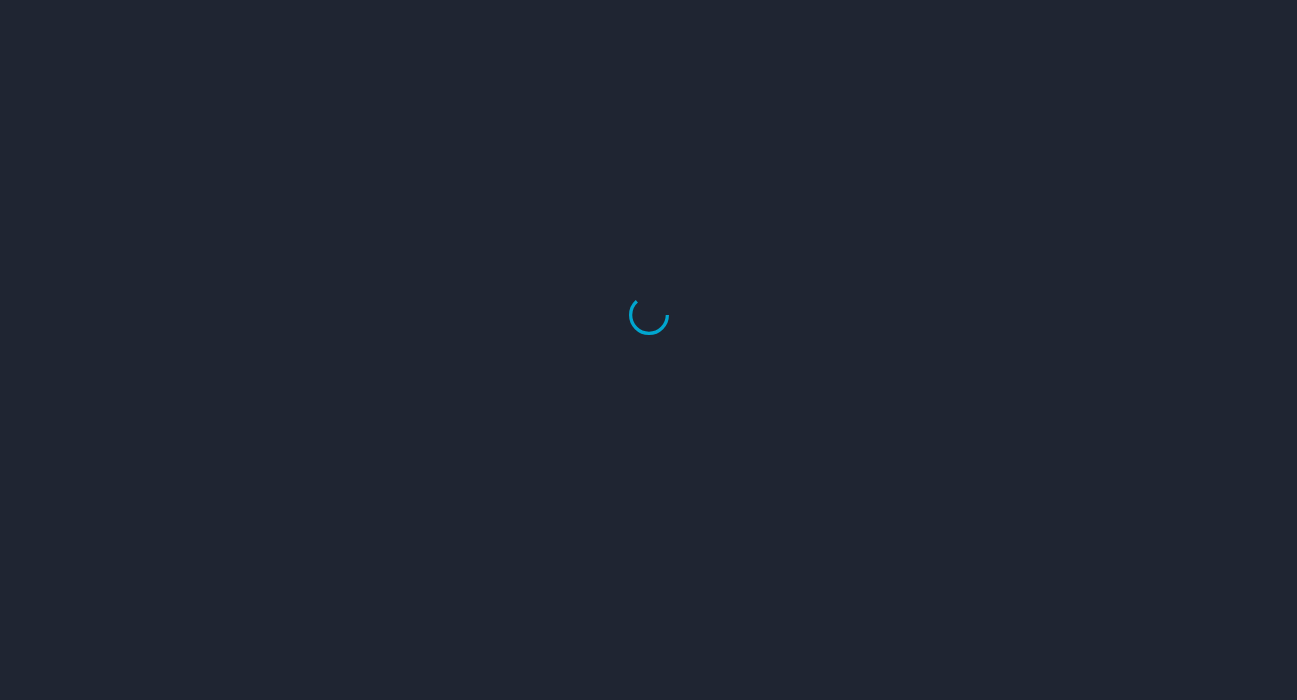 scroll, scrollTop: 0, scrollLeft: 0, axis: both 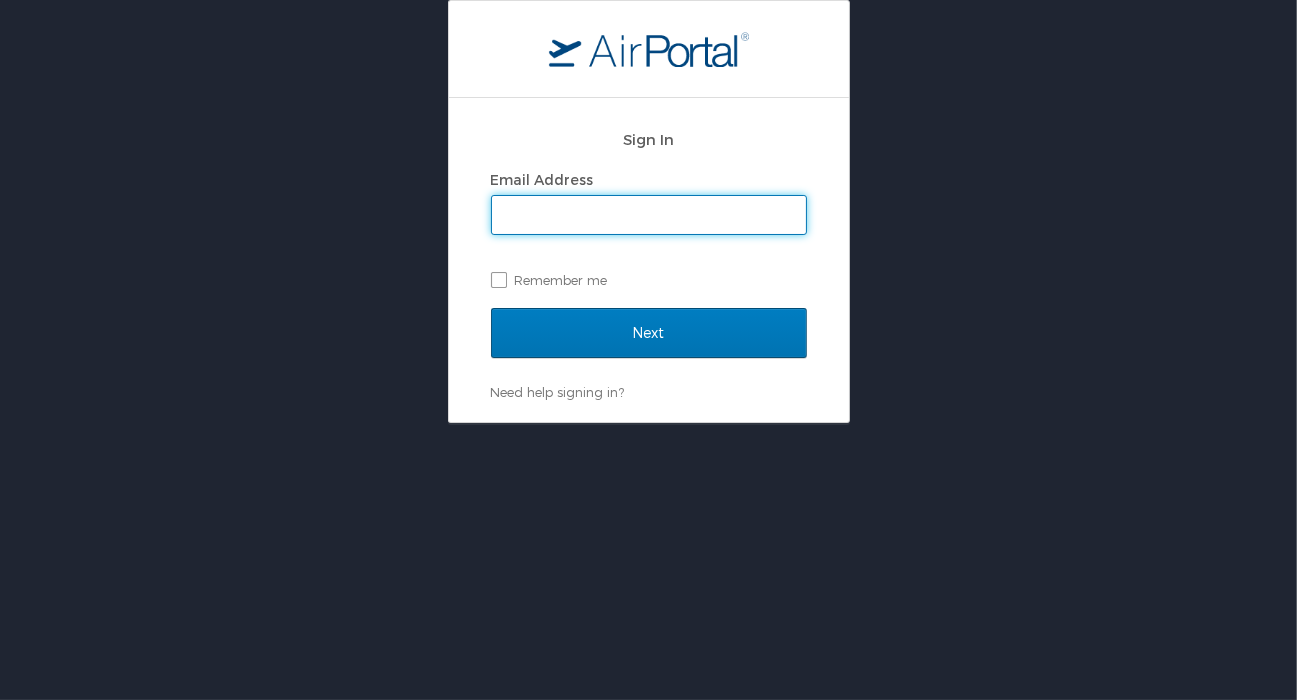 click on "Email Address" at bounding box center [649, 215] 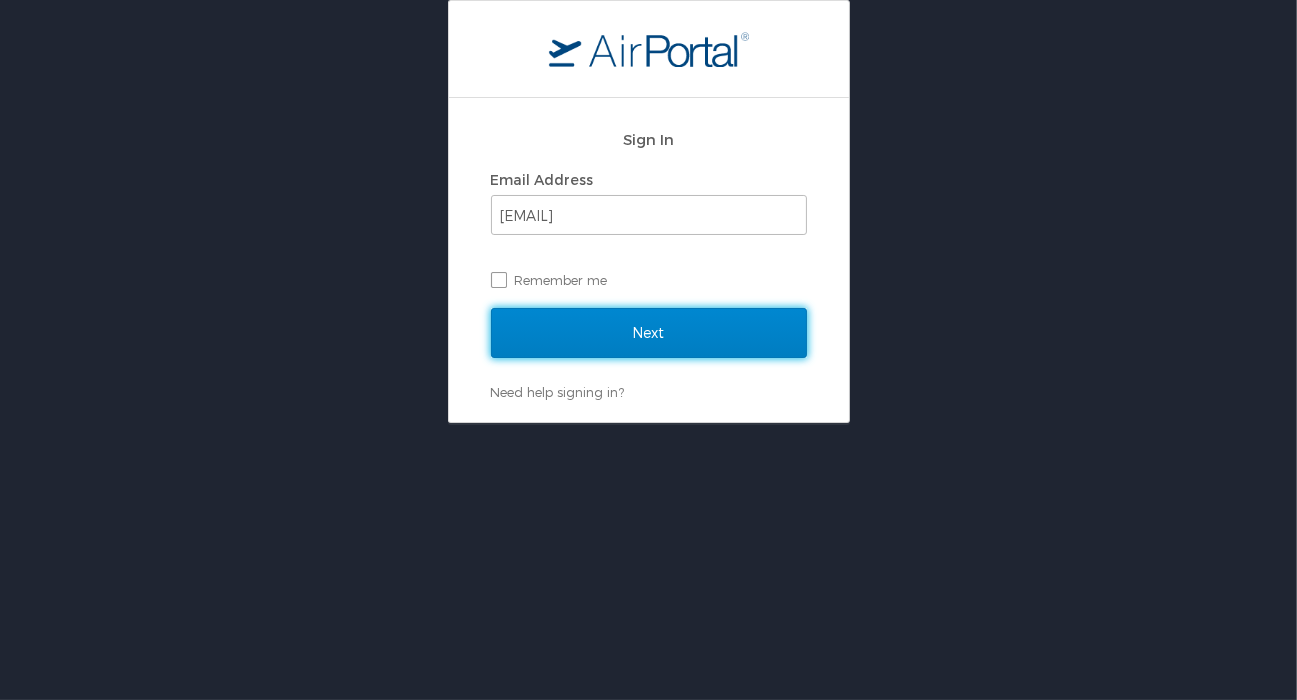 click on "Next" at bounding box center (649, 333) 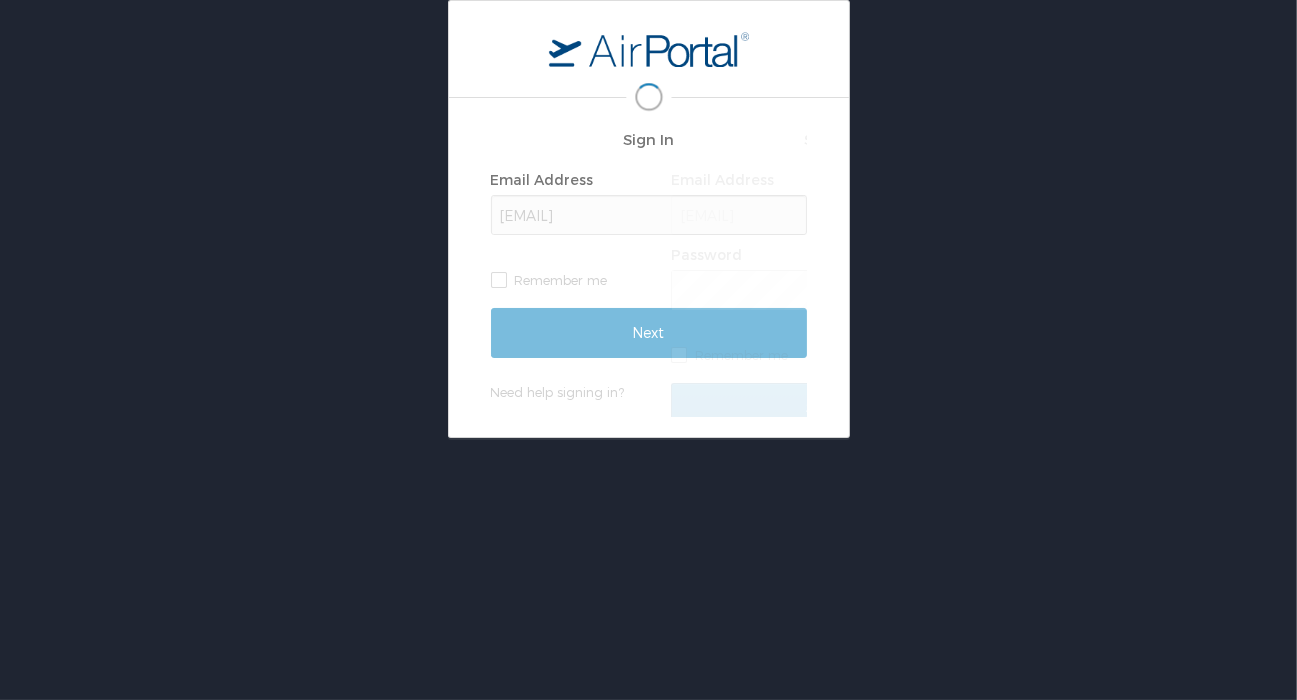 scroll, scrollTop: 0, scrollLeft: 0, axis: both 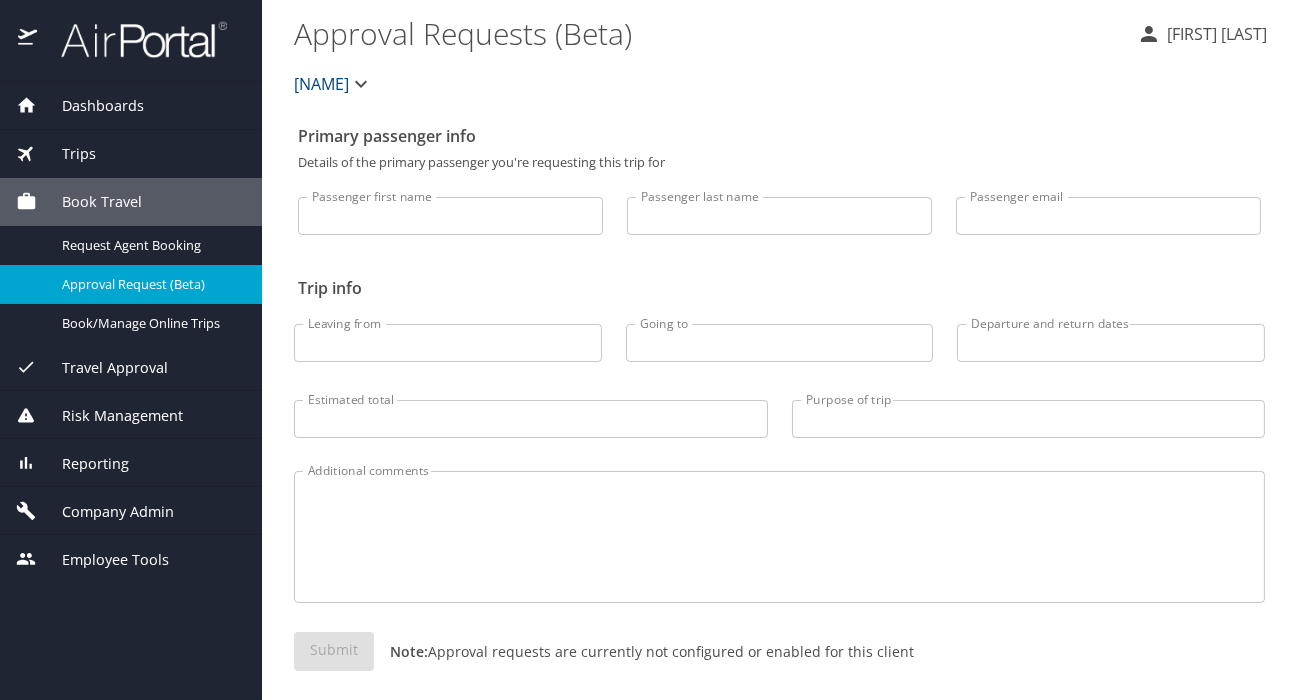 click on "Company Admin" at bounding box center [105, 512] 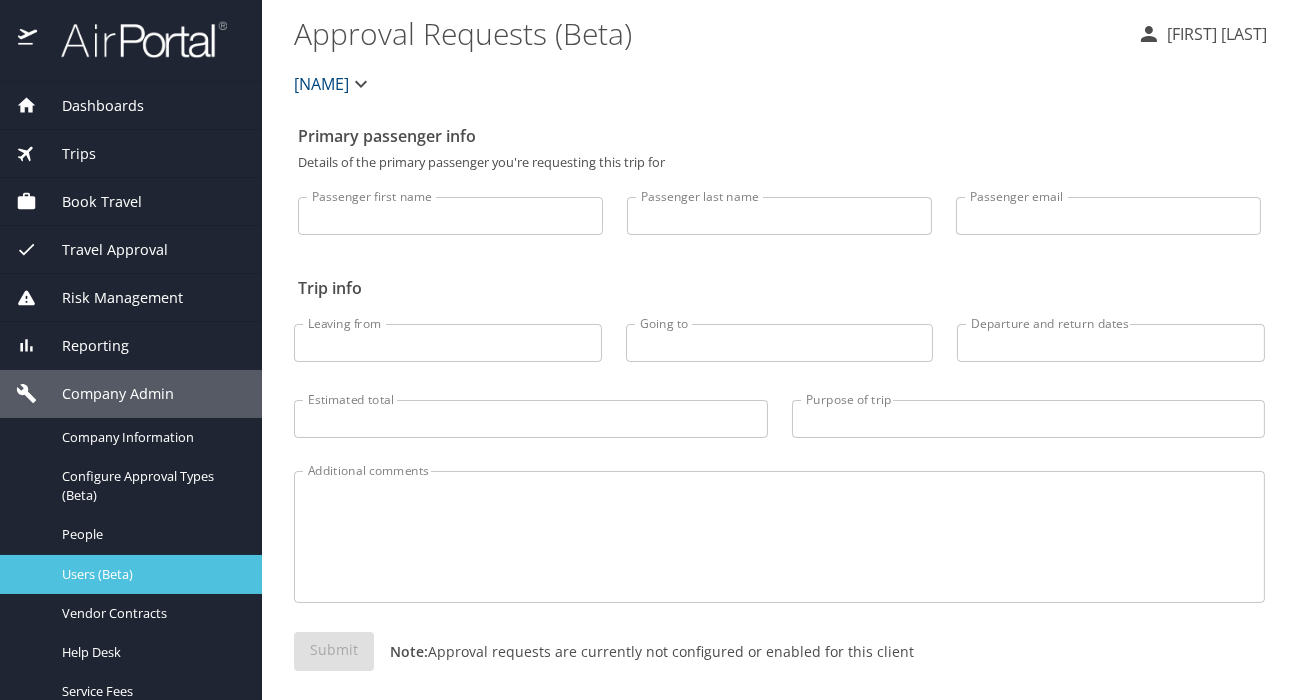 click on "Users (Beta)" at bounding box center (150, 574) 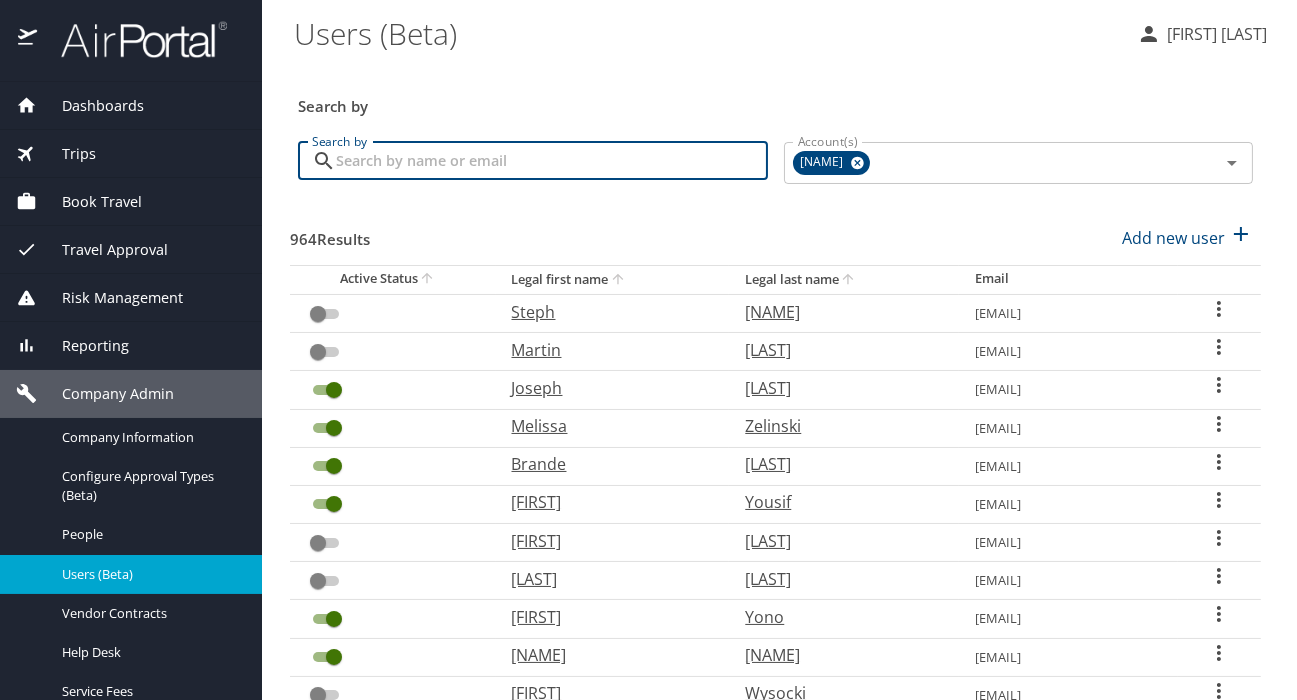click on "Search by" at bounding box center [552, 161] 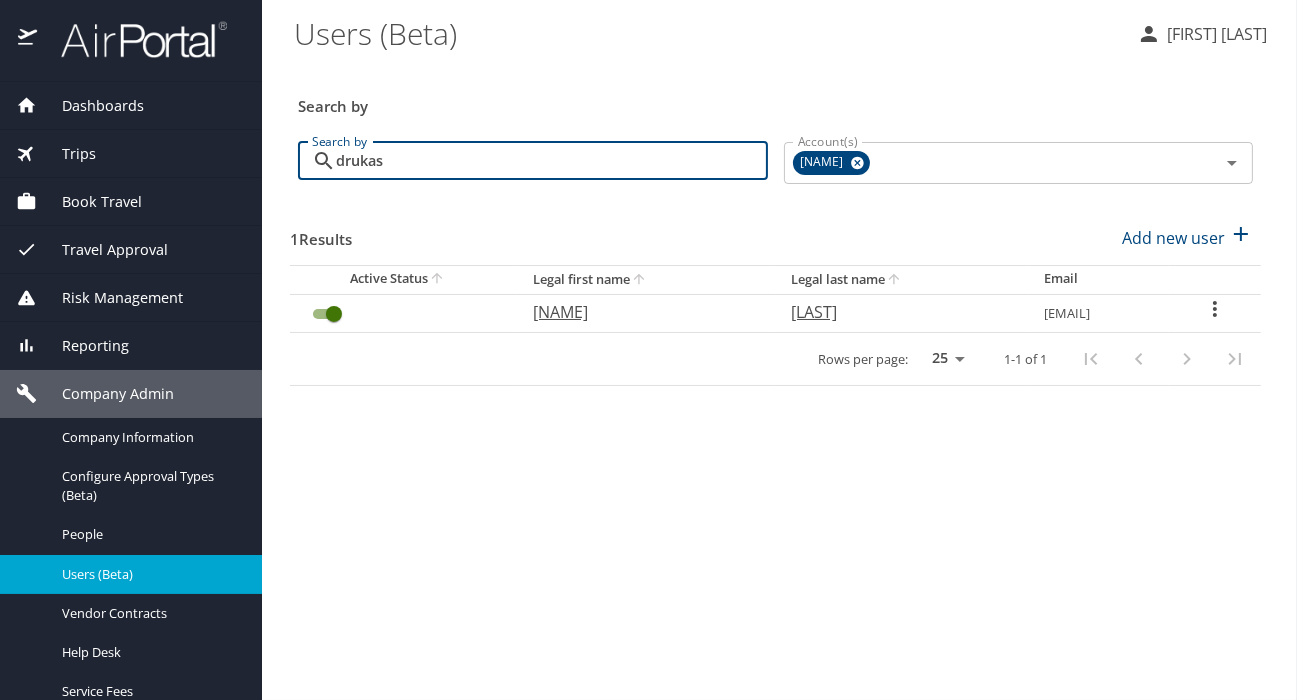 type on "drukas" 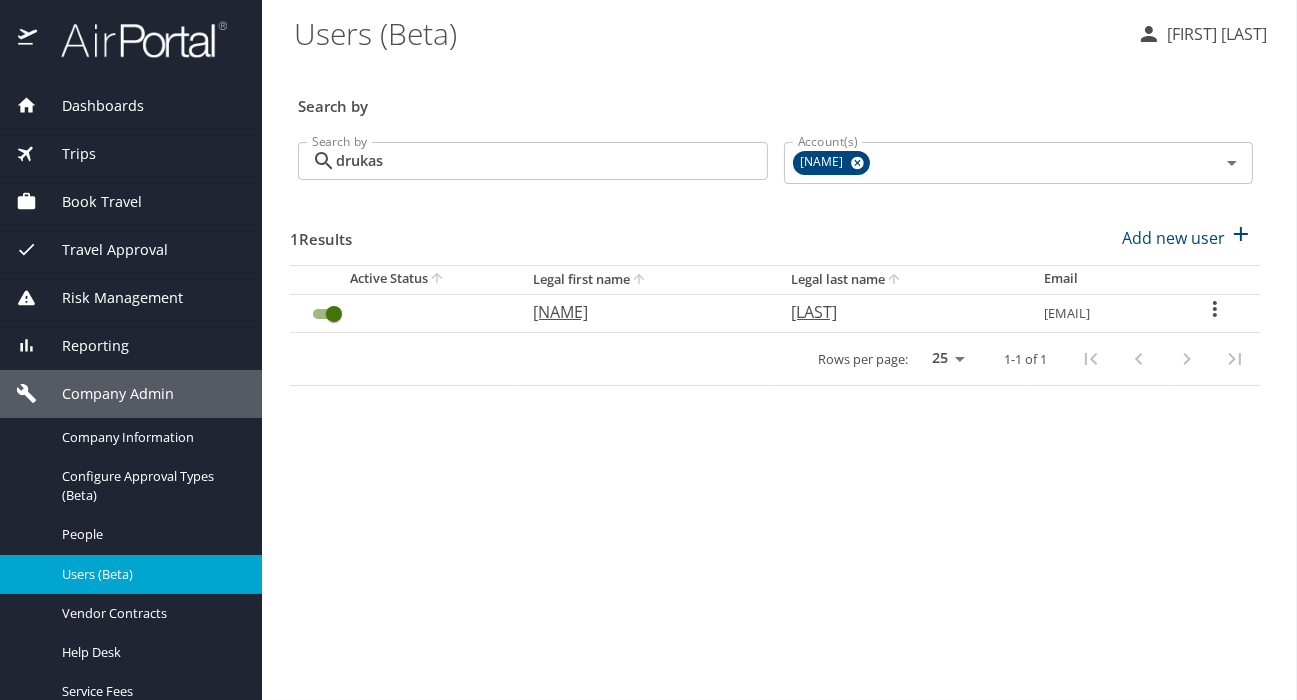 click on "[NAME]" at bounding box center [642, 312] 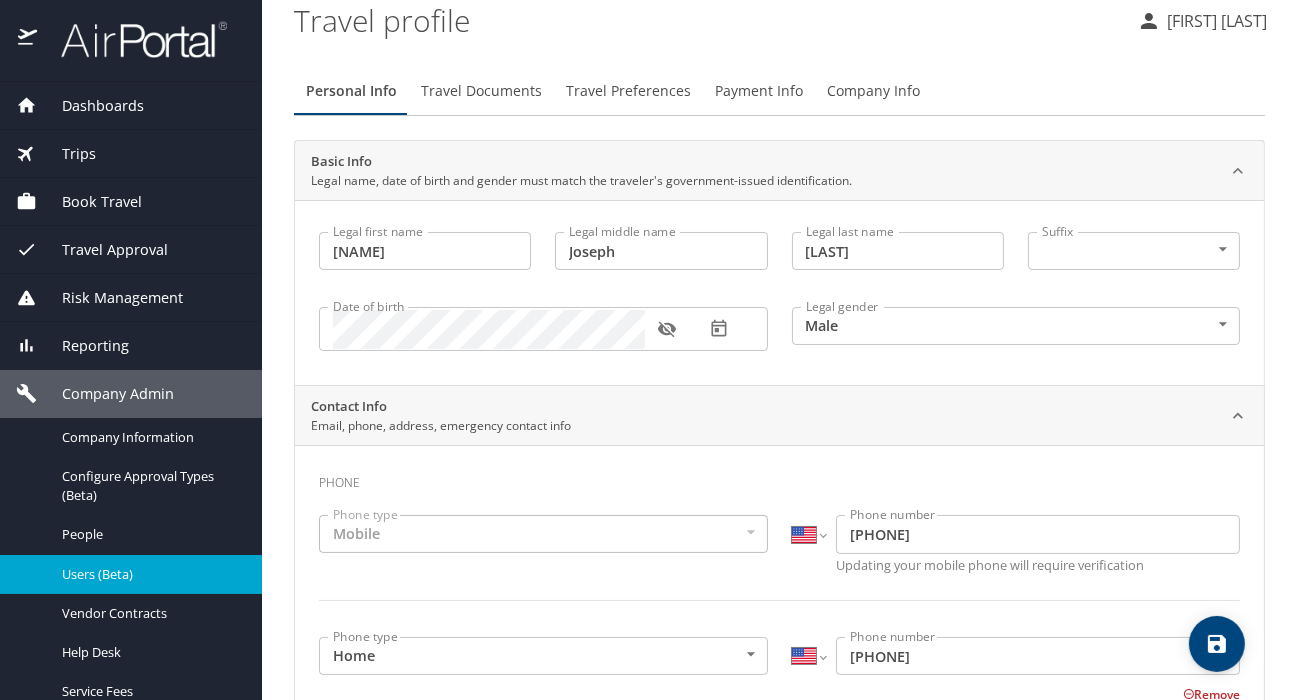 scroll, scrollTop: 0, scrollLeft: 0, axis: both 